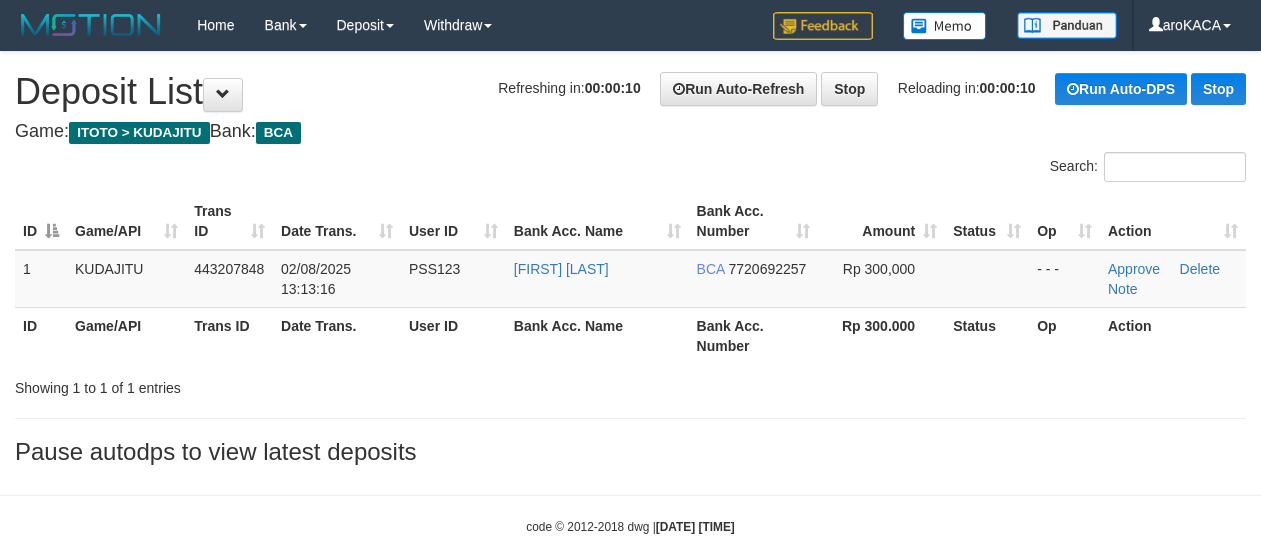 scroll, scrollTop: 0, scrollLeft: 0, axis: both 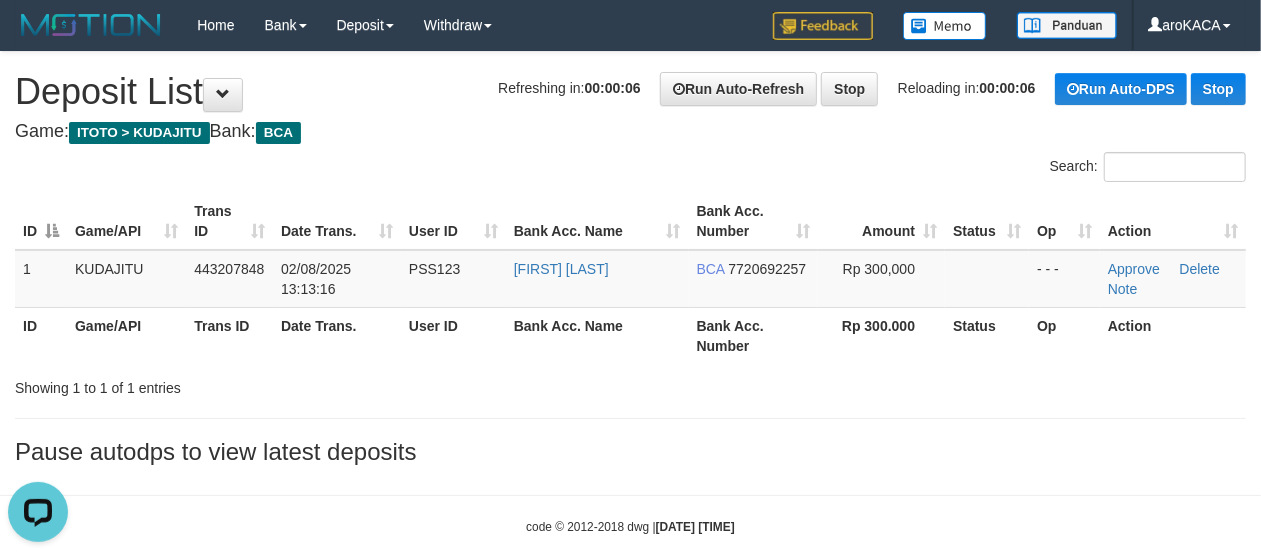click on "**********" at bounding box center [630, 263] 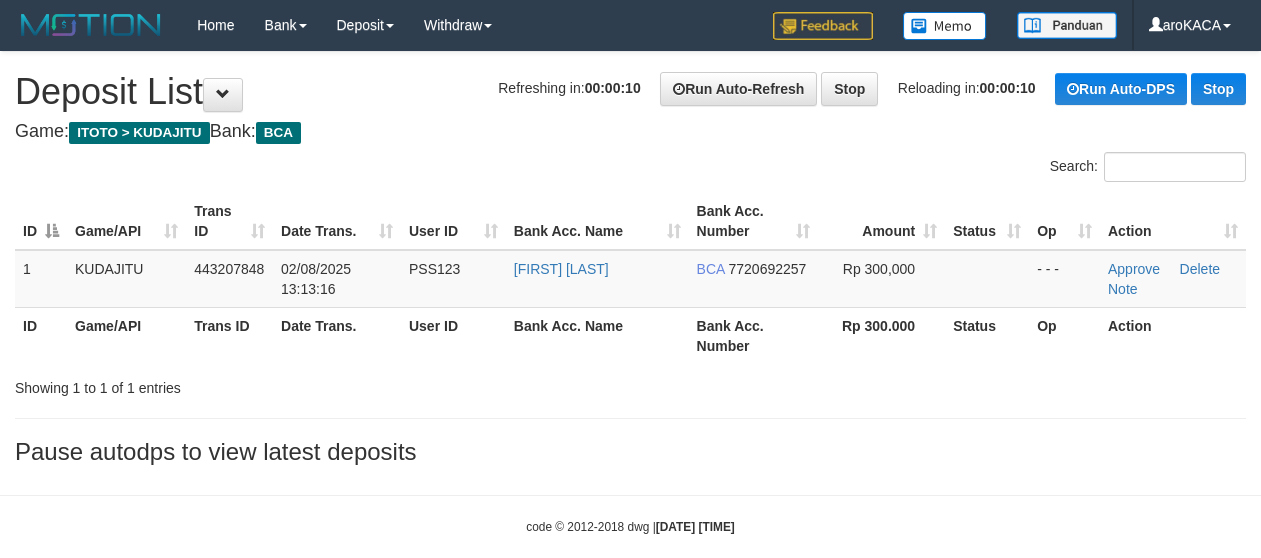 scroll, scrollTop: 0, scrollLeft: 0, axis: both 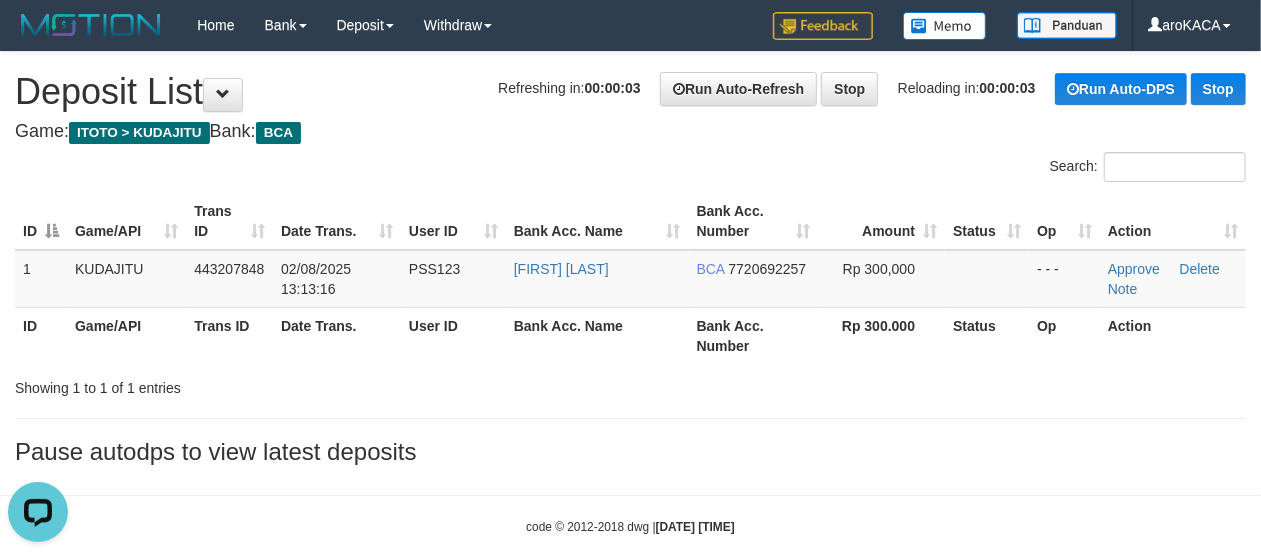 click on "Refreshing in:  00:00:03
Run Auto-Refresh
Stop
Reloading in:  00:00:03
Run Auto-DPS
Stop
Deposit List" at bounding box center (630, 92) 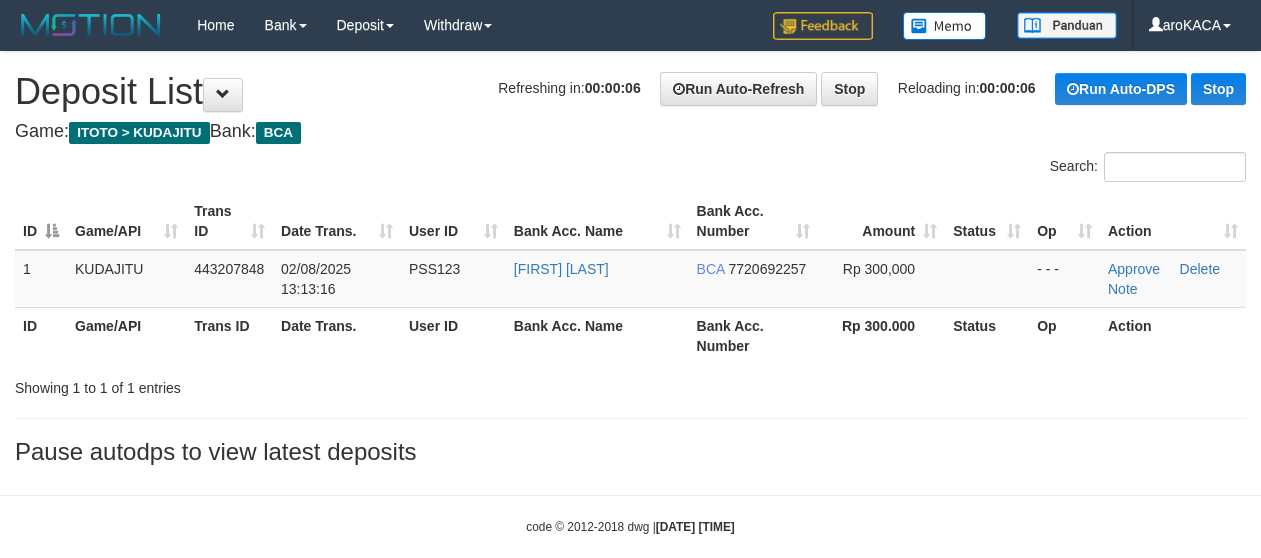 scroll, scrollTop: 0, scrollLeft: 0, axis: both 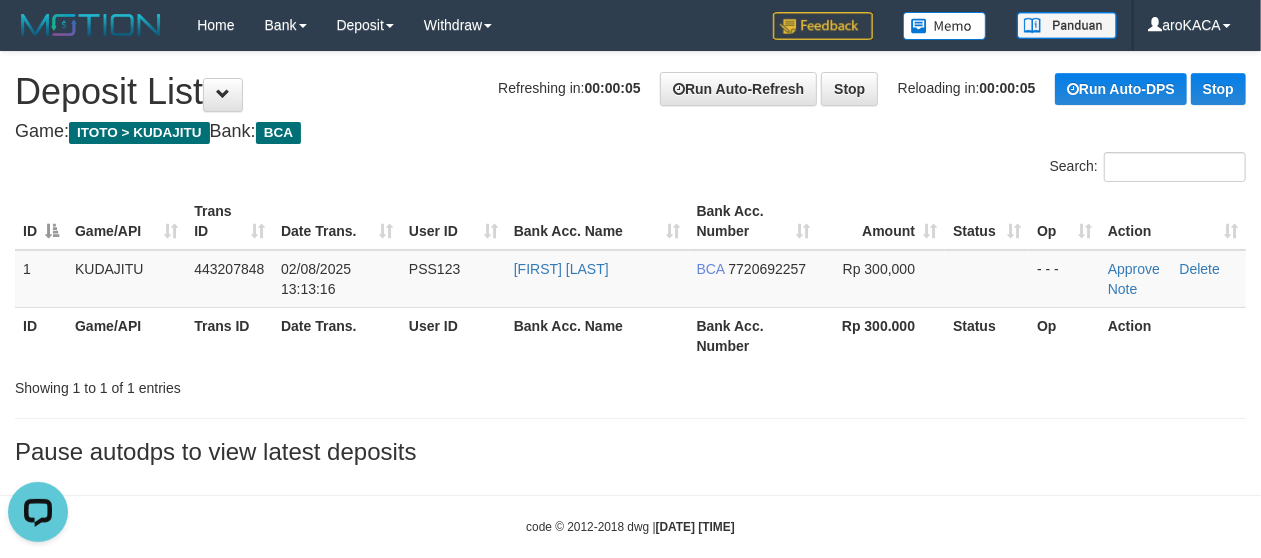 click on "**********" at bounding box center (630, 263) 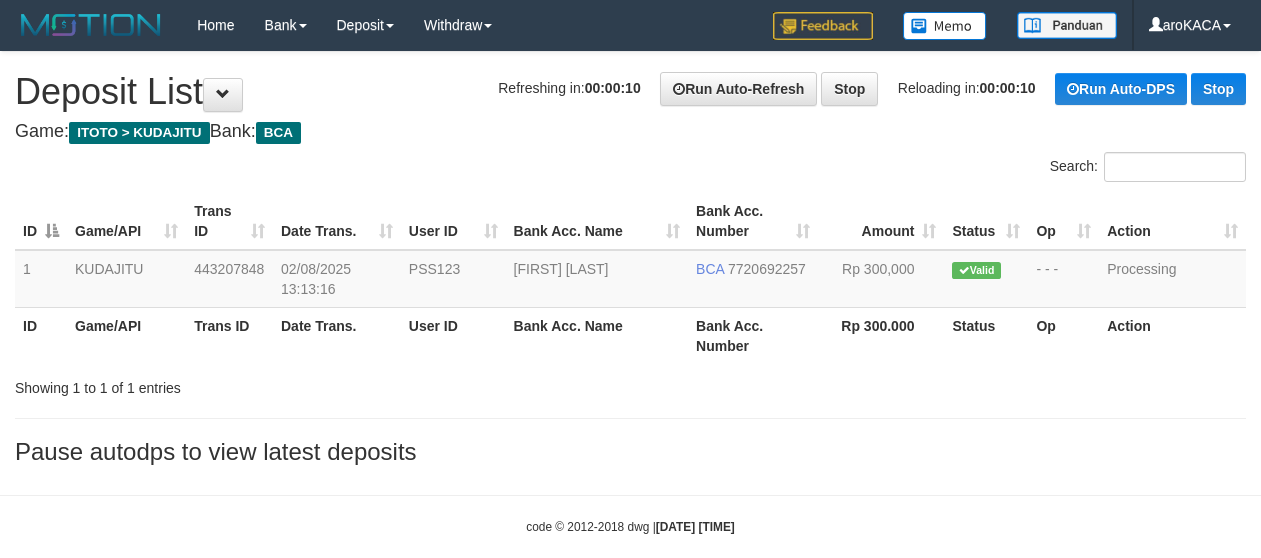 scroll, scrollTop: 0, scrollLeft: 0, axis: both 